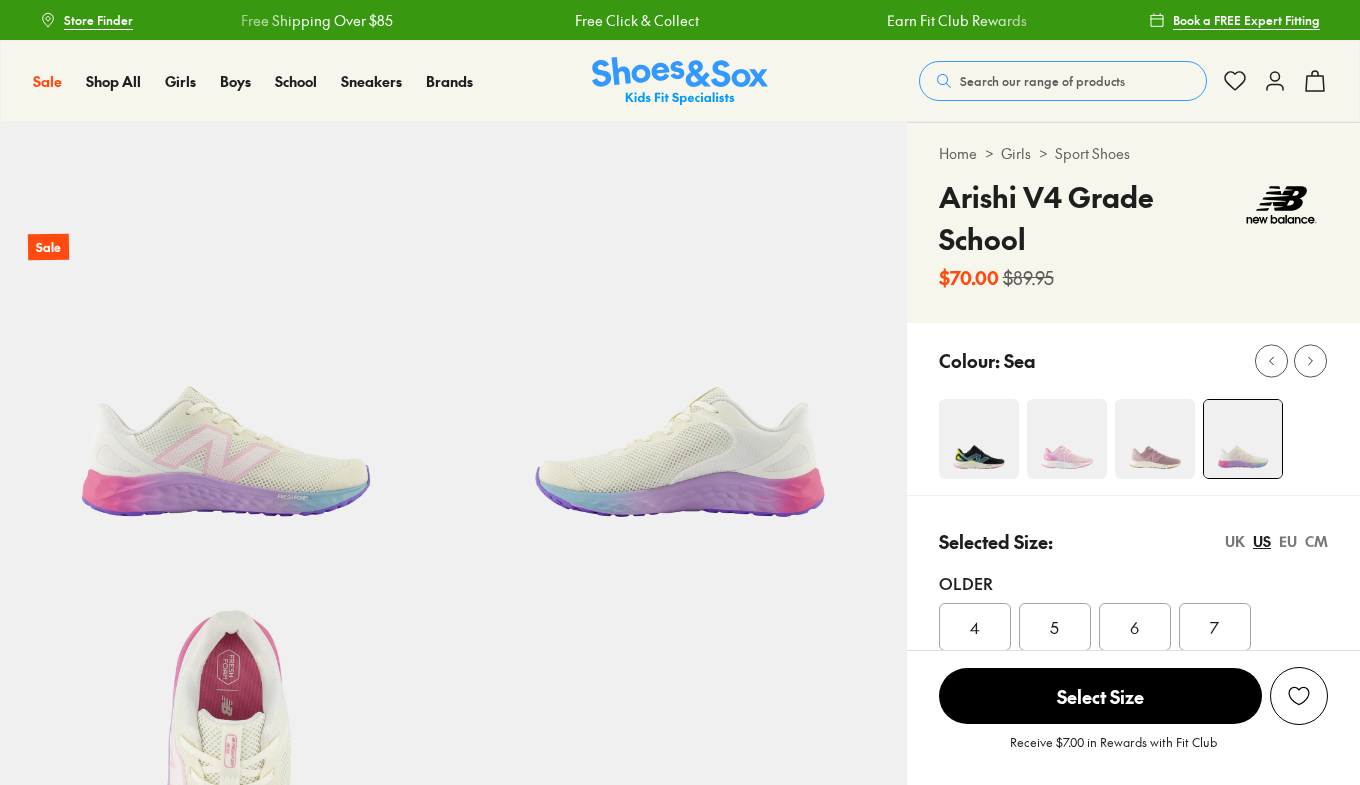 select on "*" 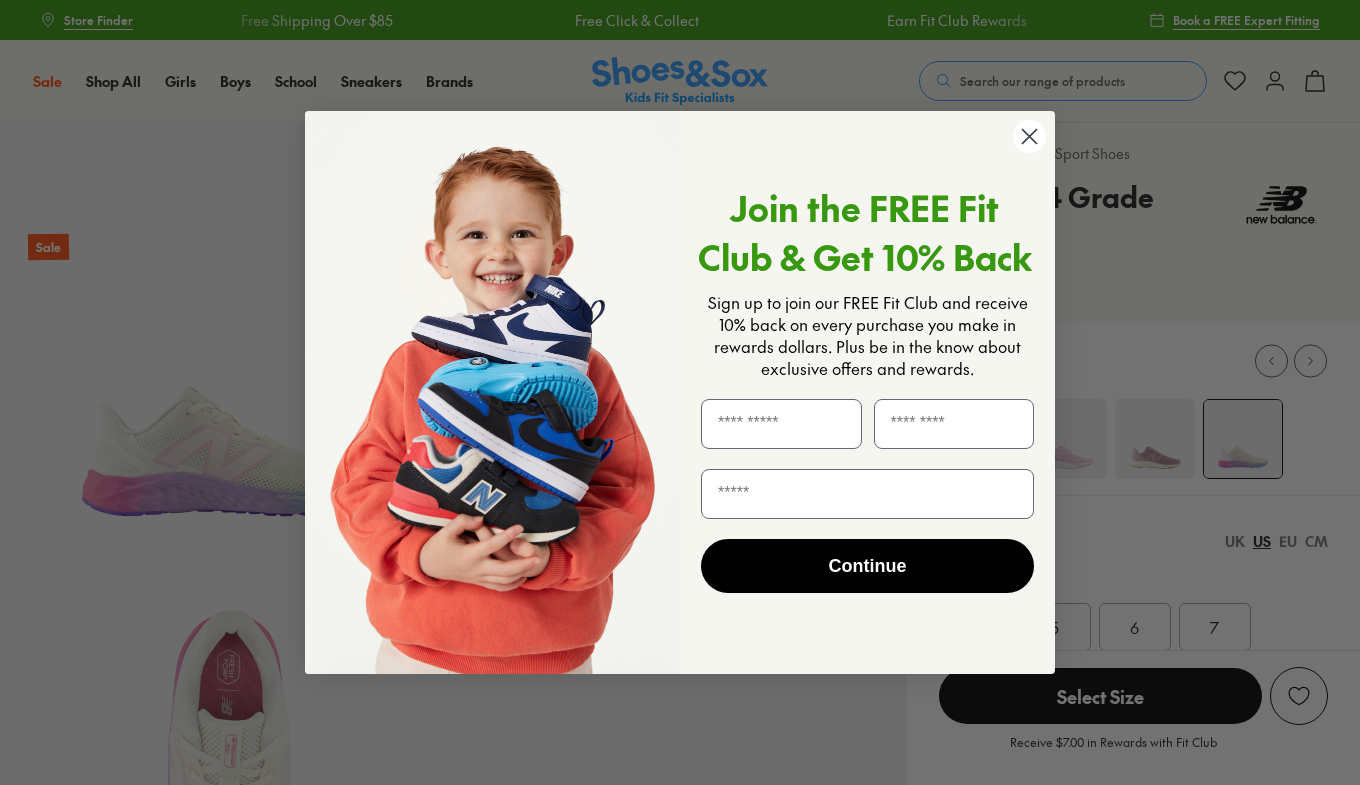 scroll, scrollTop: 0, scrollLeft: 0, axis: both 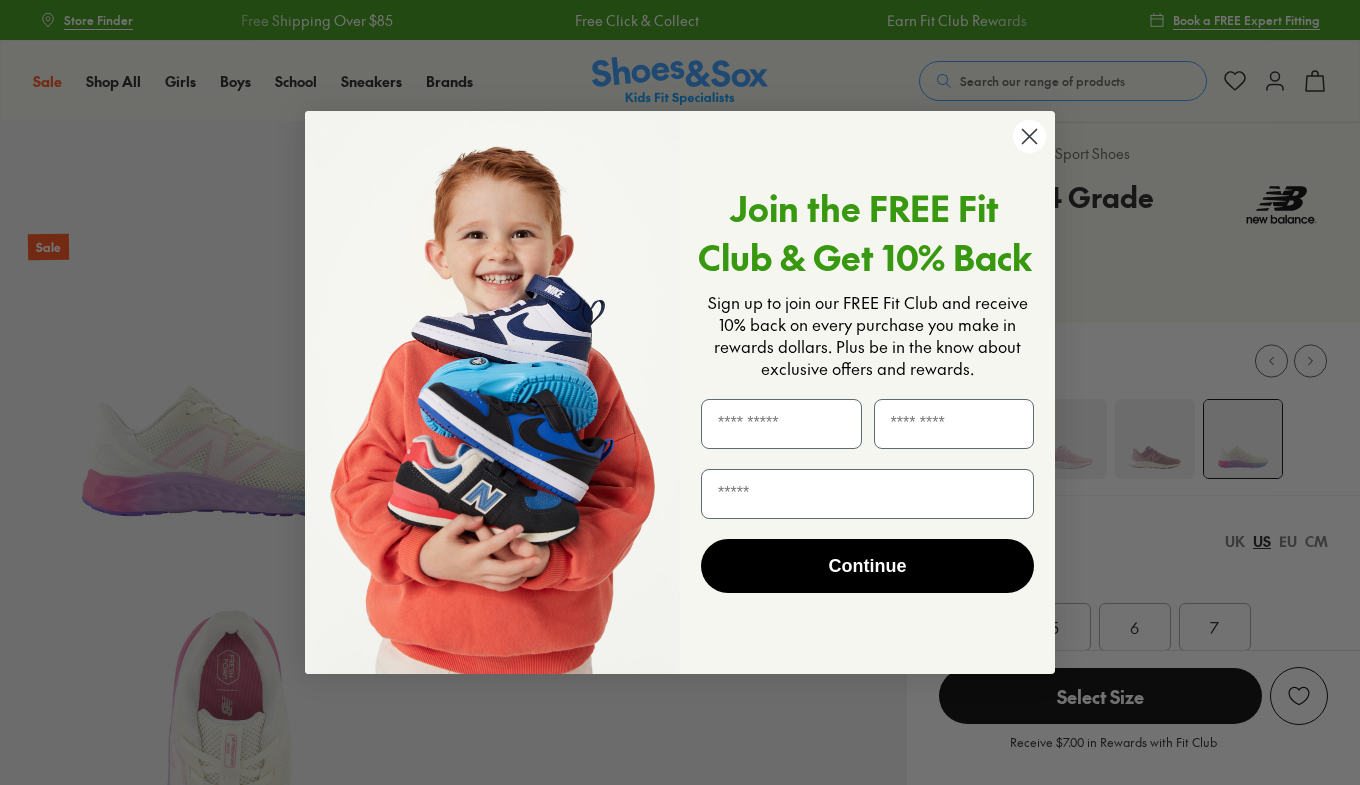 click on "Join the FREE Fit Club & Get 10% Back" at bounding box center (865, 232) 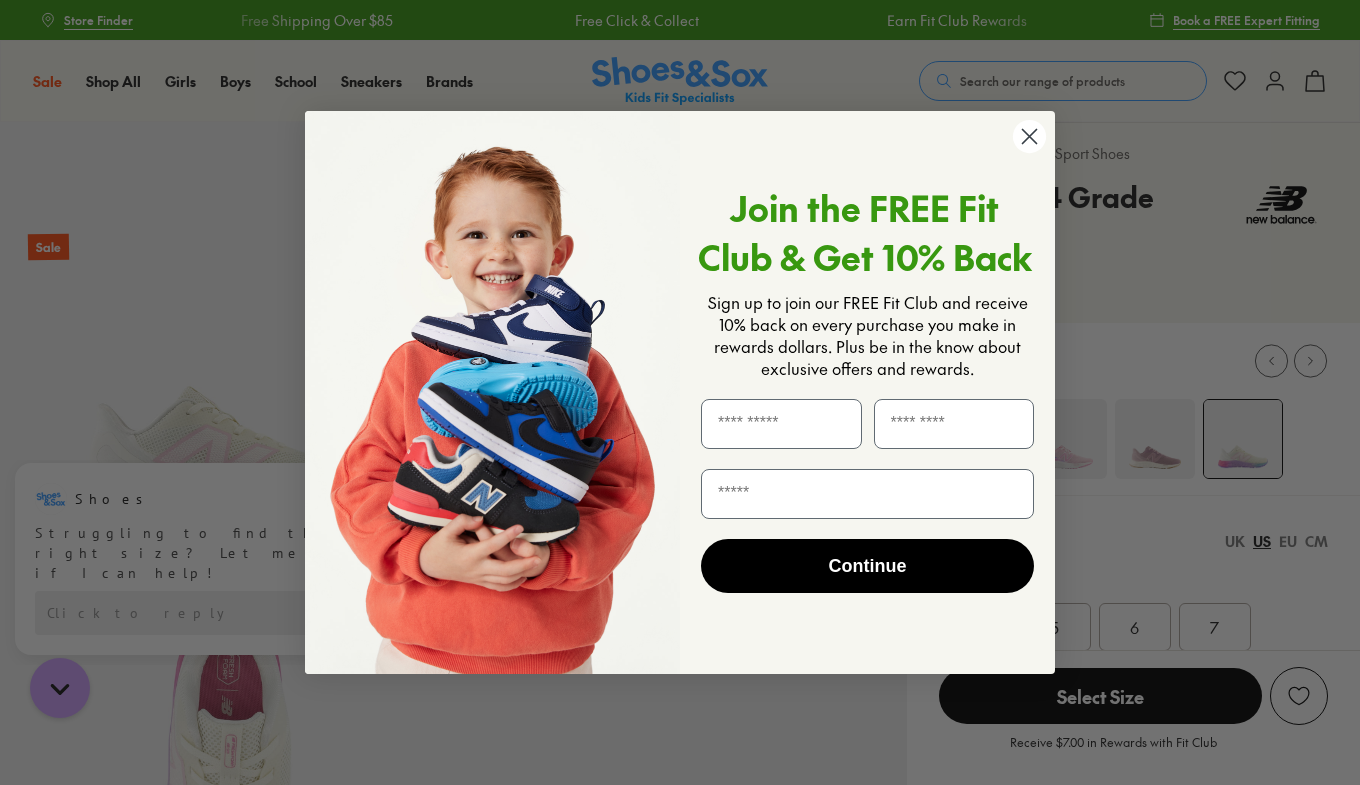 scroll, scrollTop: 0, scrollLeft: 0, axis: both 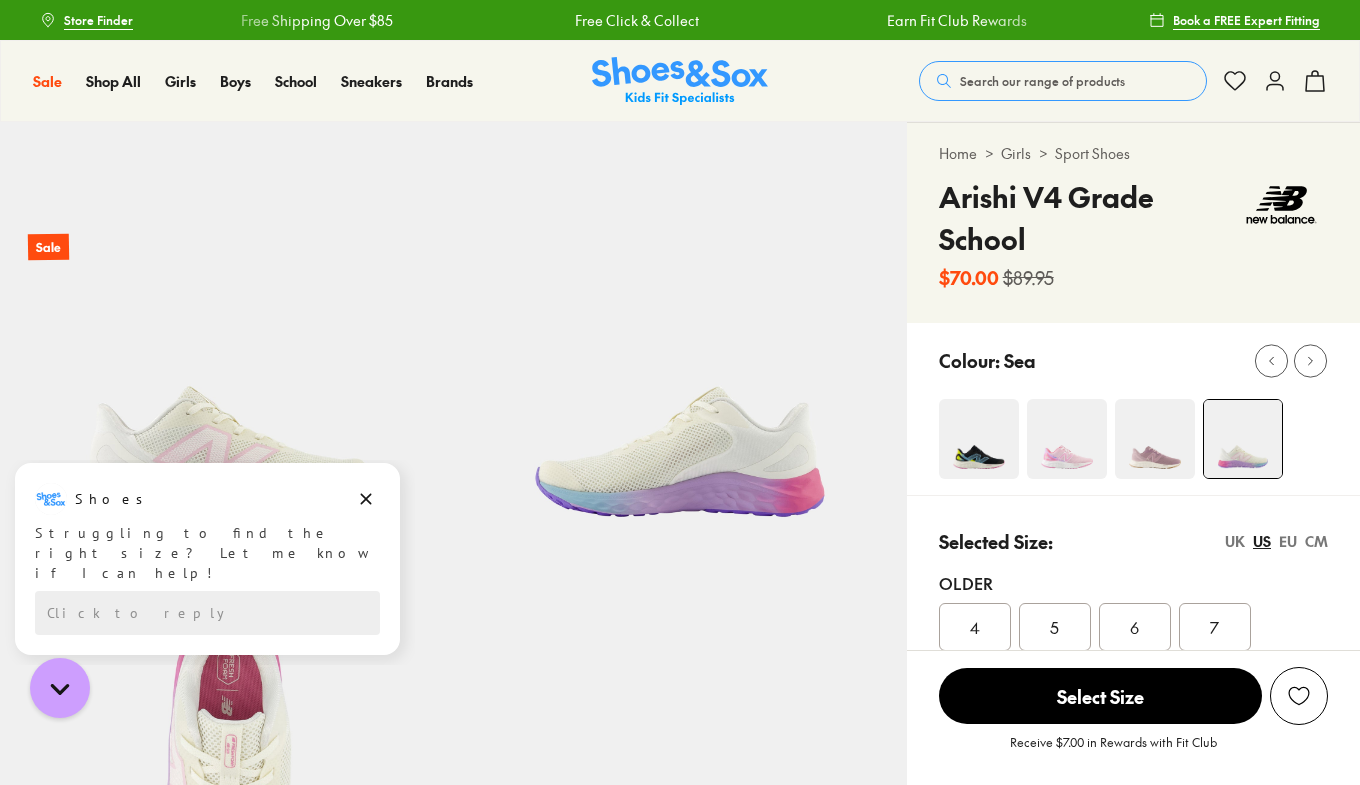 click on "Close dialog Join the FREE Fit Club & Get 10% Back Sign up to join our FREE Fit Club and receive 10% back on every purchase you make in rewards dollars. Plus be in the know about exclusive offers and rewards. Continue ******" at bounding box center (680, 392) 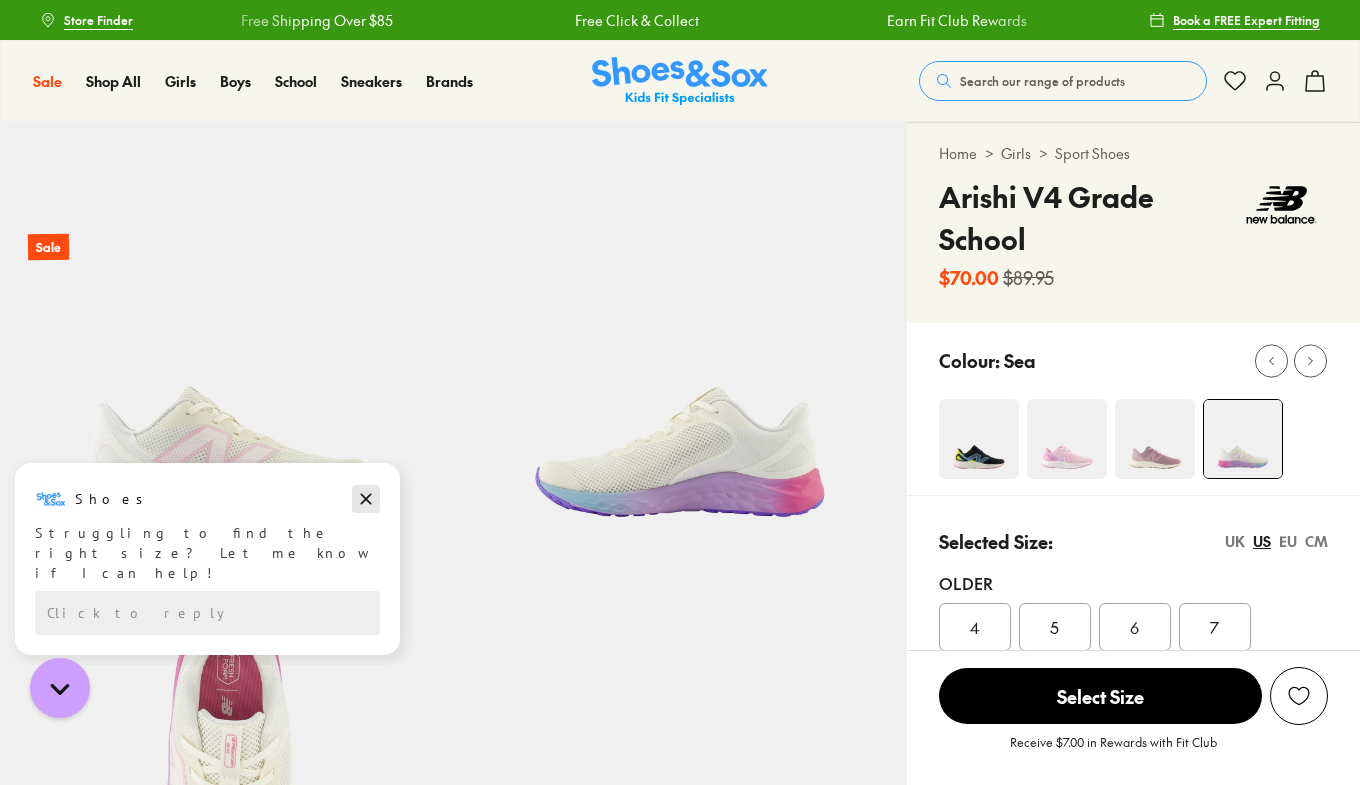 click 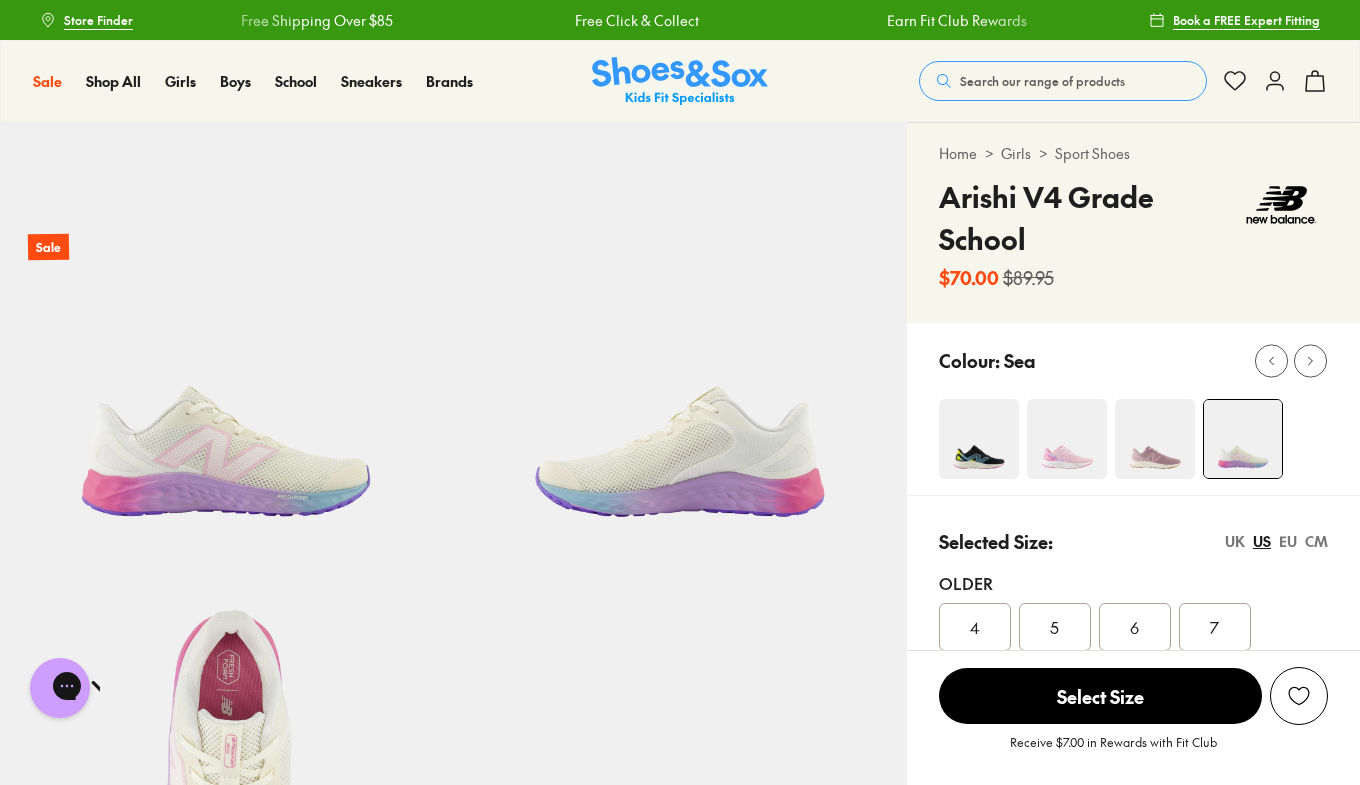 click at bounding box center [1067, 439] 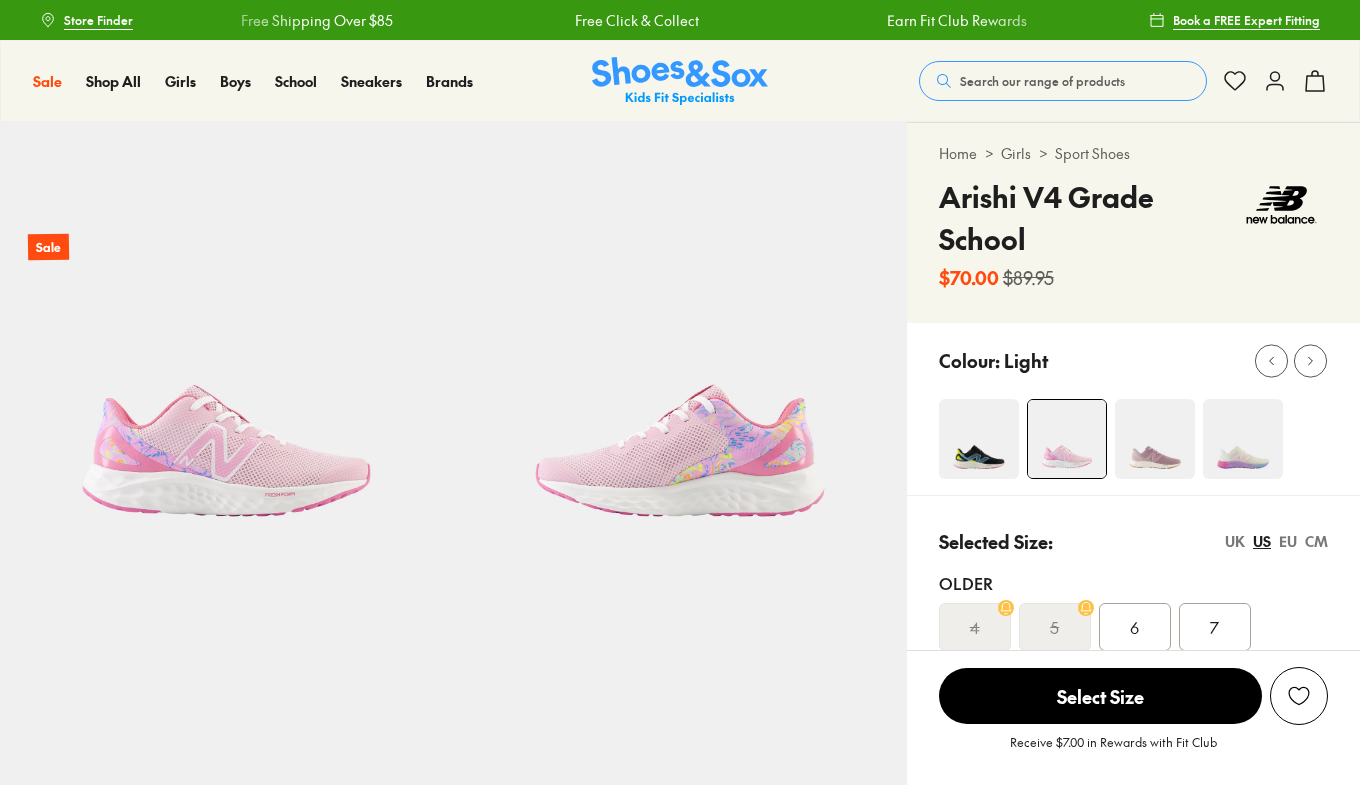 scroll, scrollTop: 0, scrollLeft: 0, axis: both 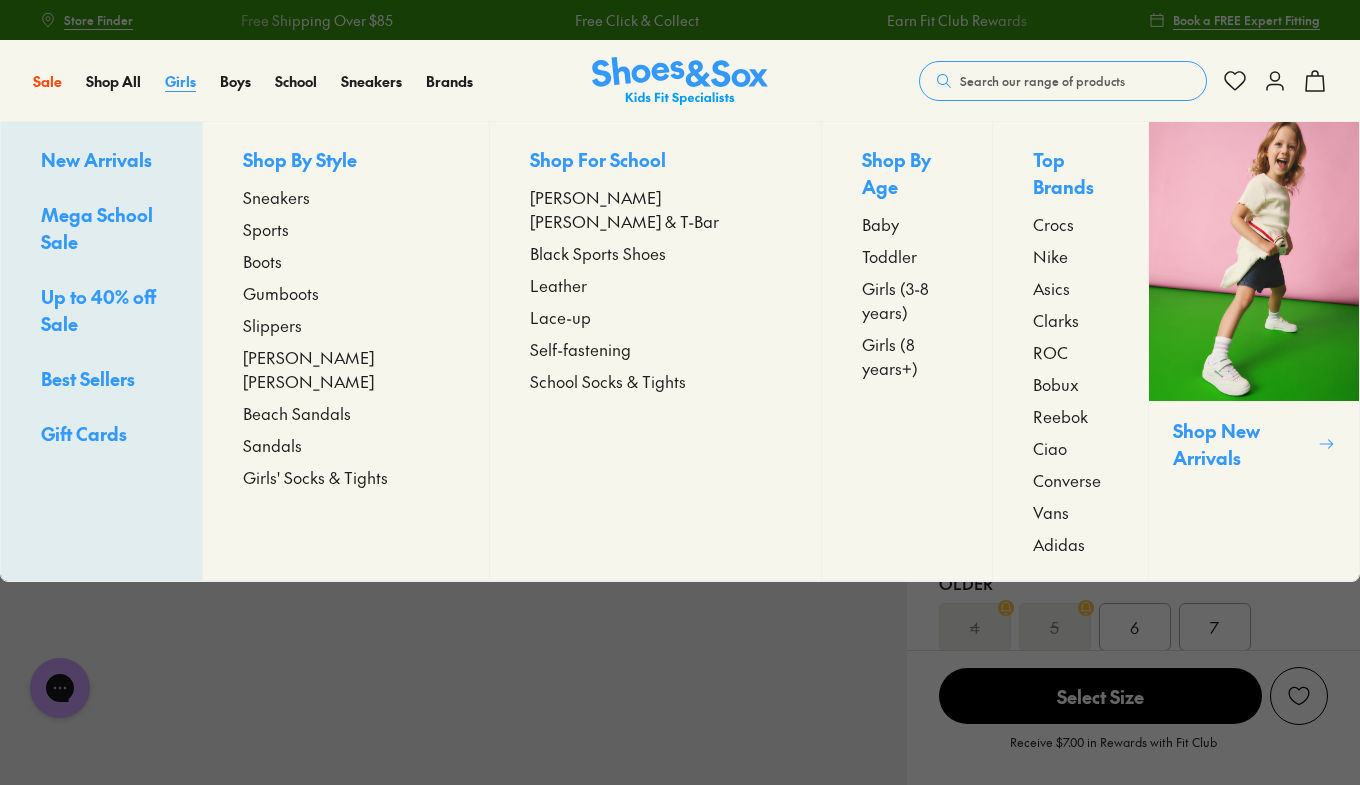 click on "Girls" at bounding box center (180, 81) 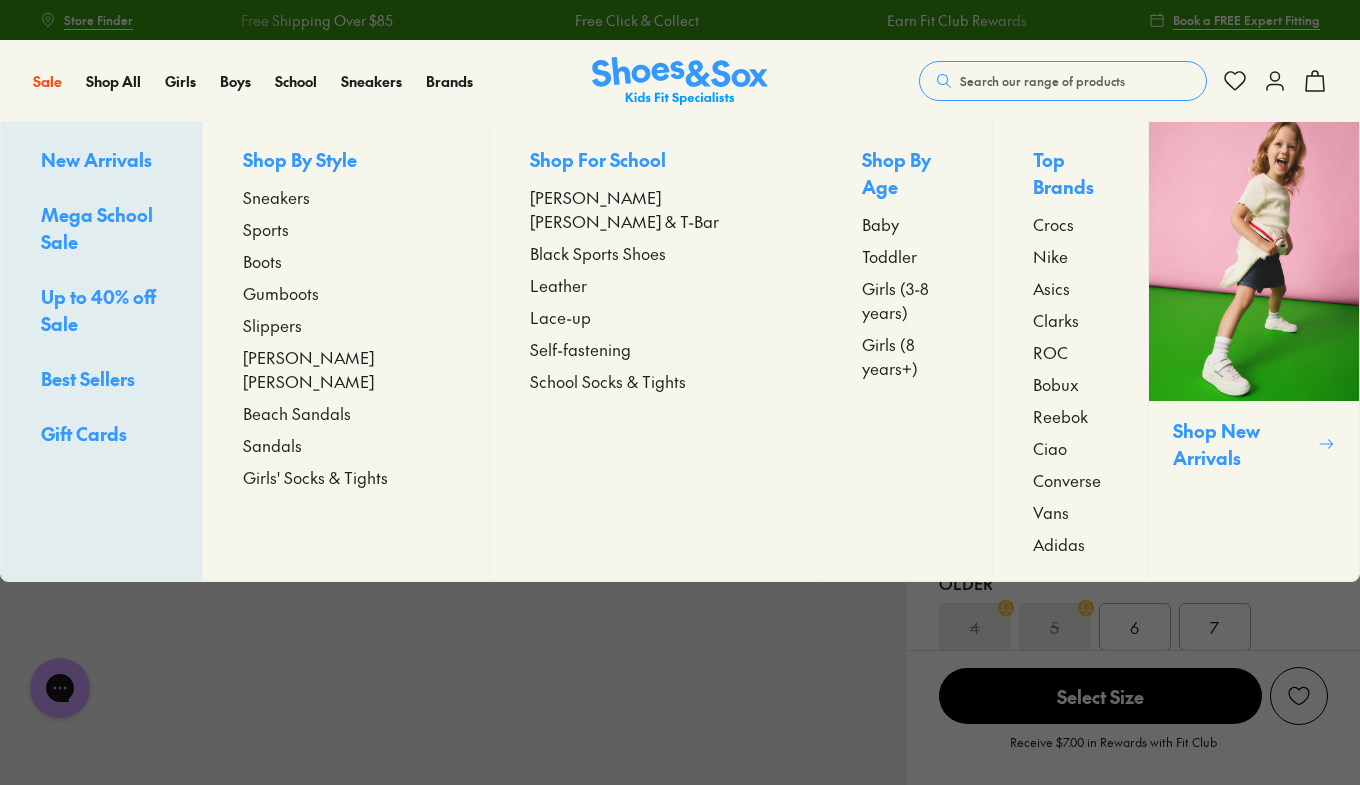 click on "Sneakers" at bounding box center [276, 197] 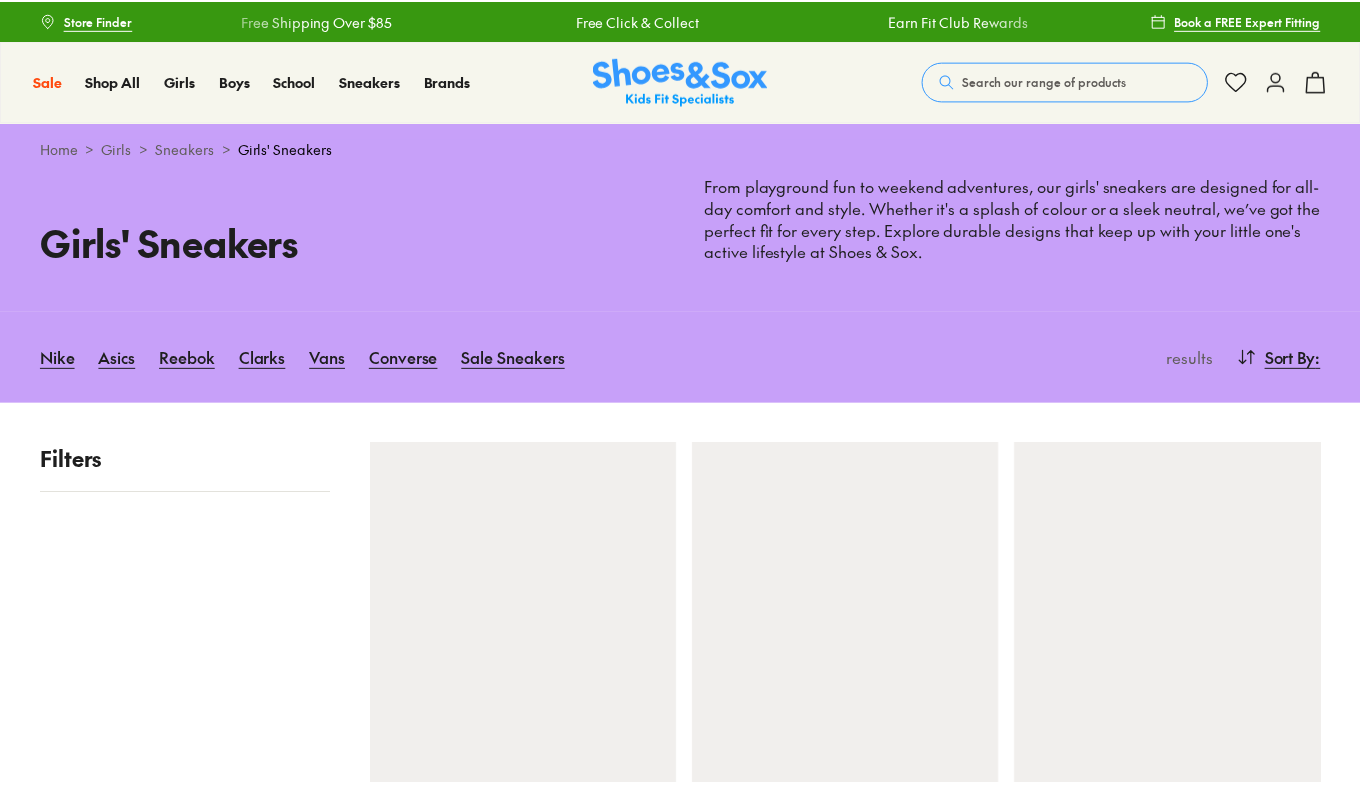 scroll, scrollTop: 0, scrollLeft: 0, axis: both 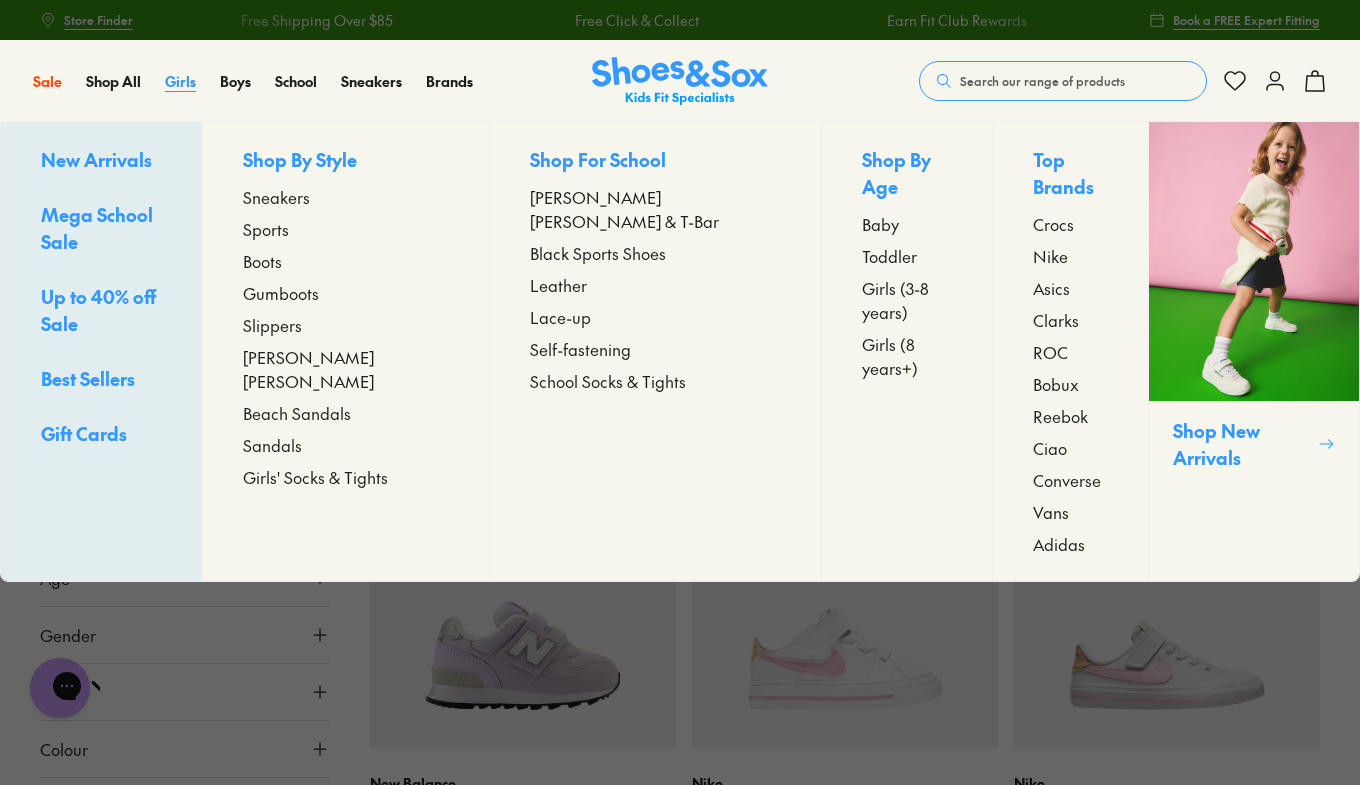 click on "Girls" at bounding box center [180, 81] 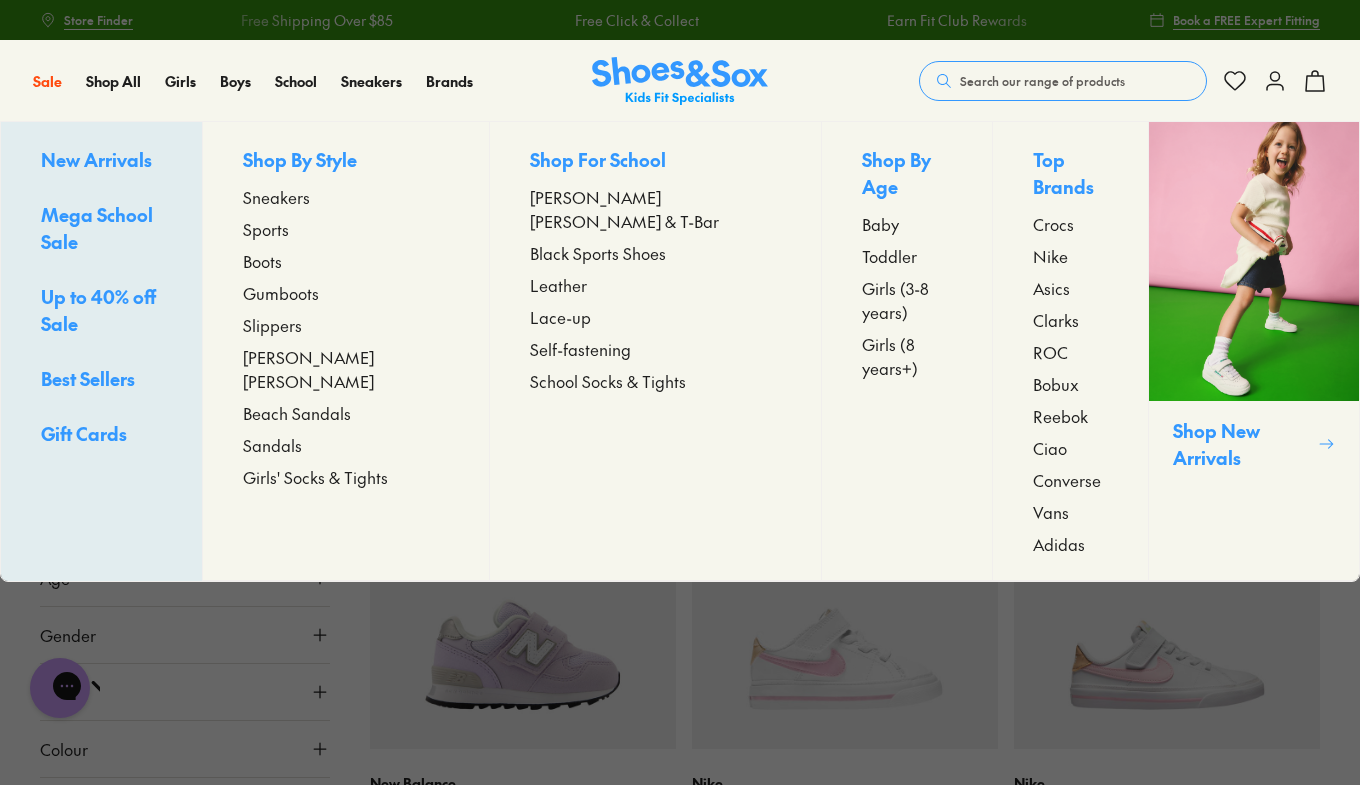 click on "Sports" at bounding box center [266, 229] 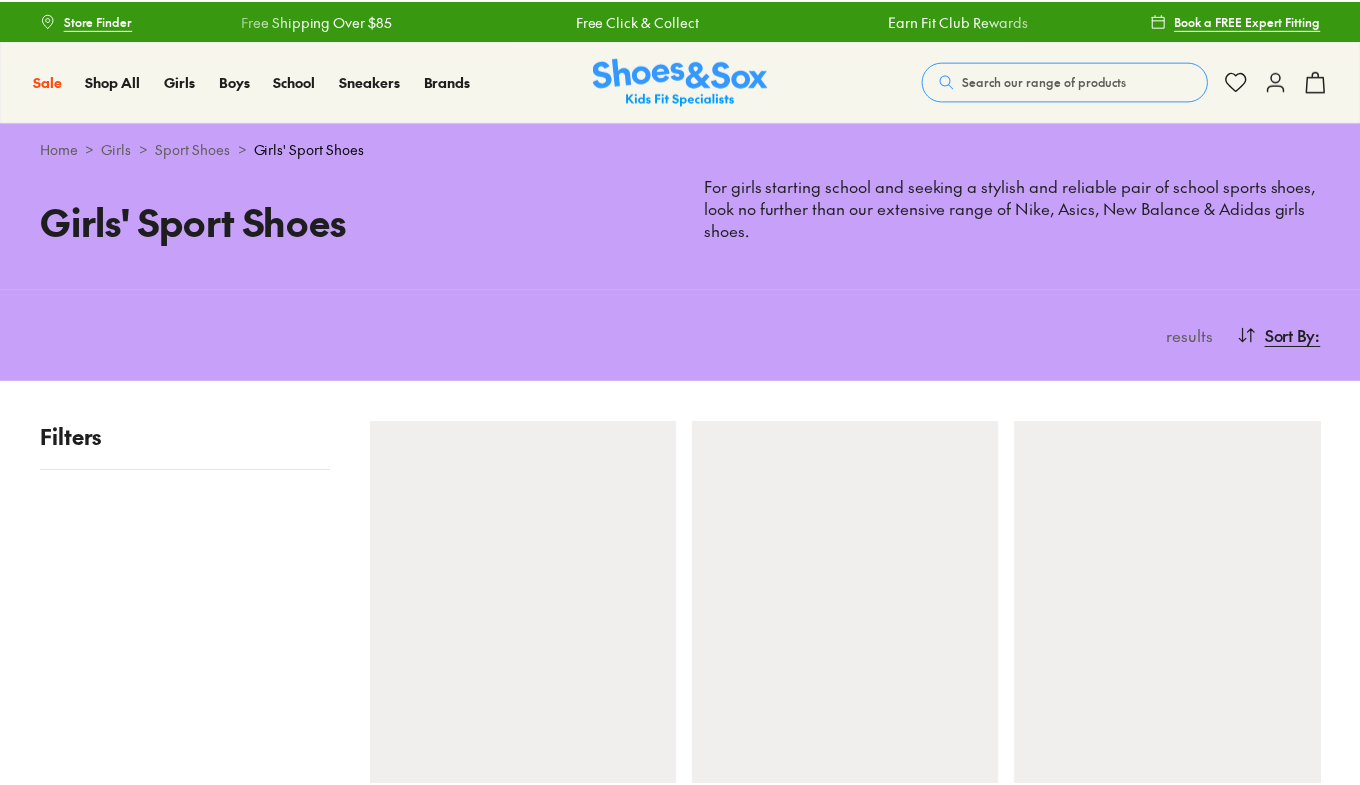 scroll, scrollTop: 0, scrollLeft: 0, axis: both 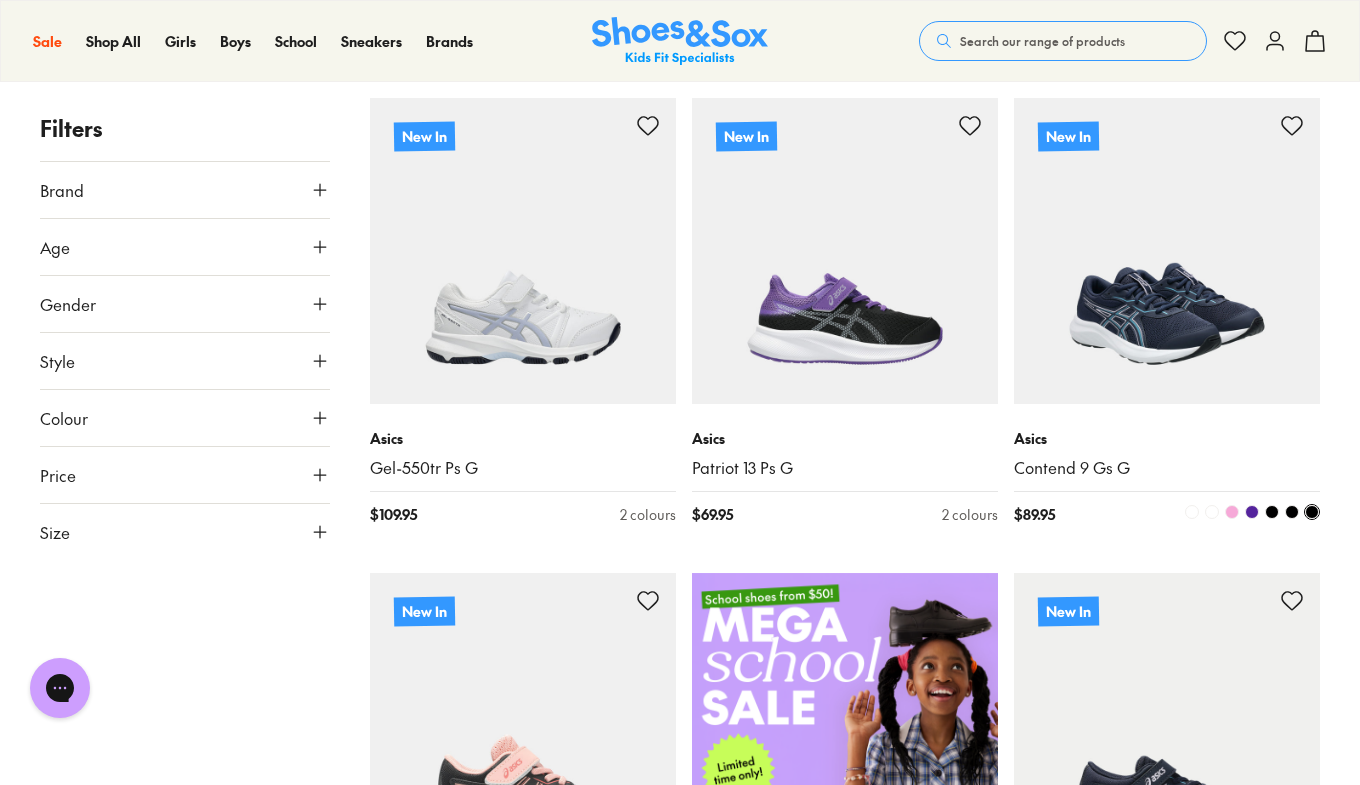 click at bounding box center [1232, 512] 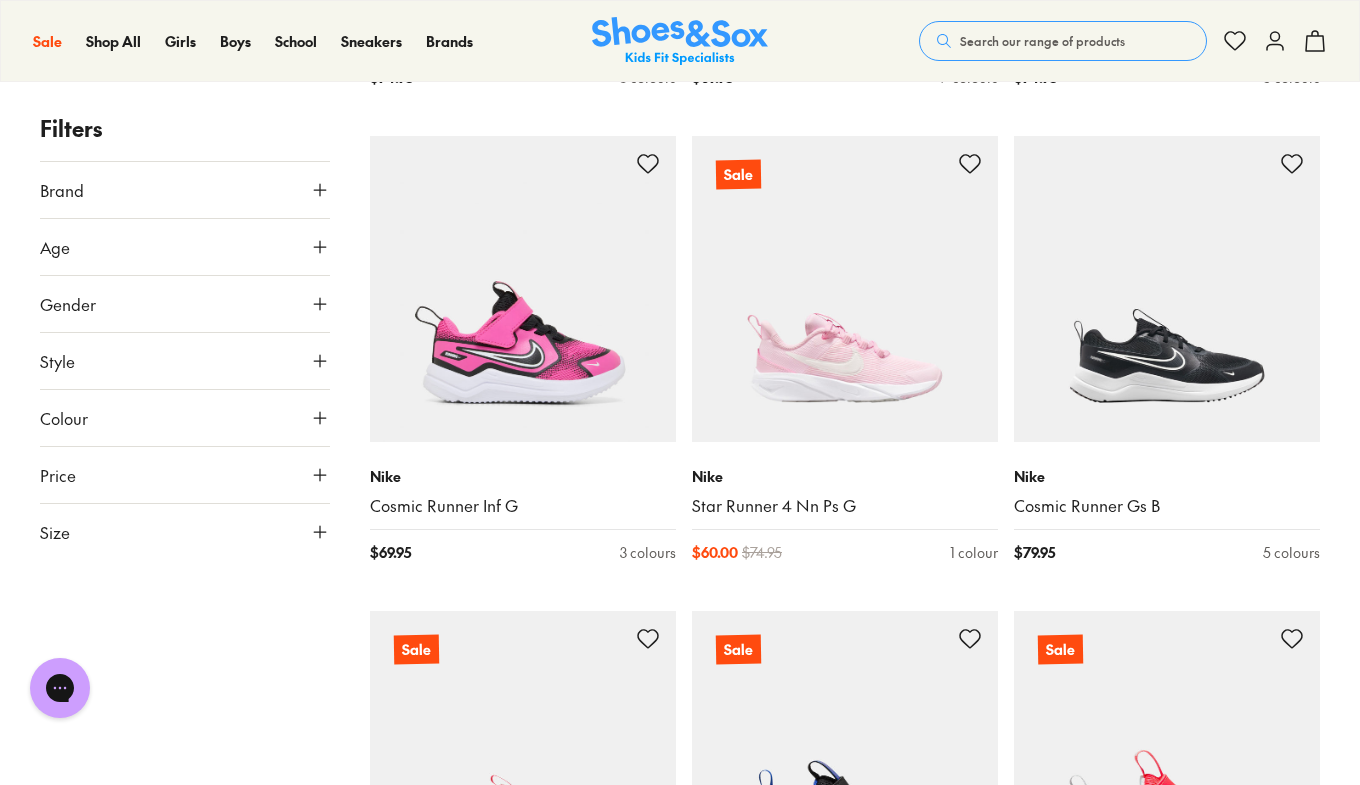 scroll, scrollTop: 4089, scrollLeft: 0, axis: vertical 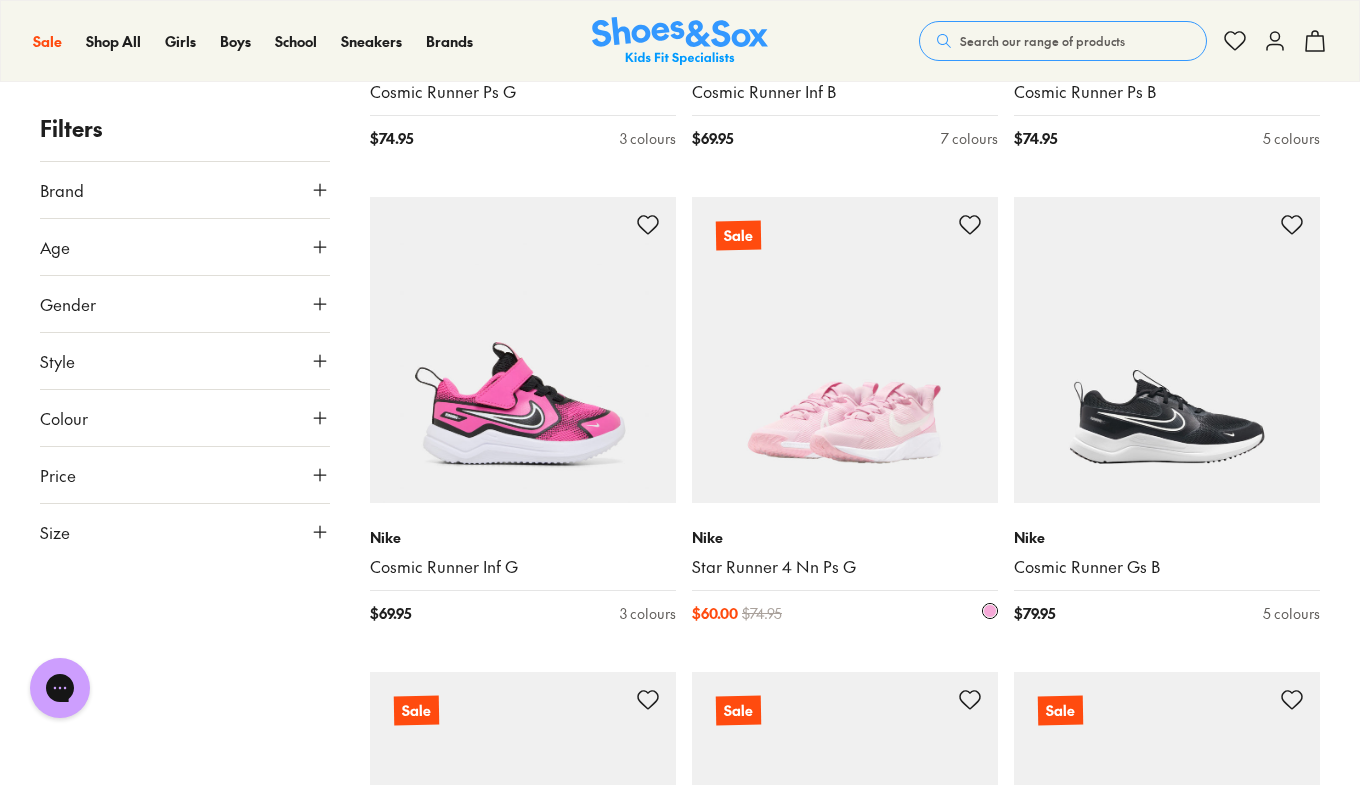 click at bounding box center [845, 350] 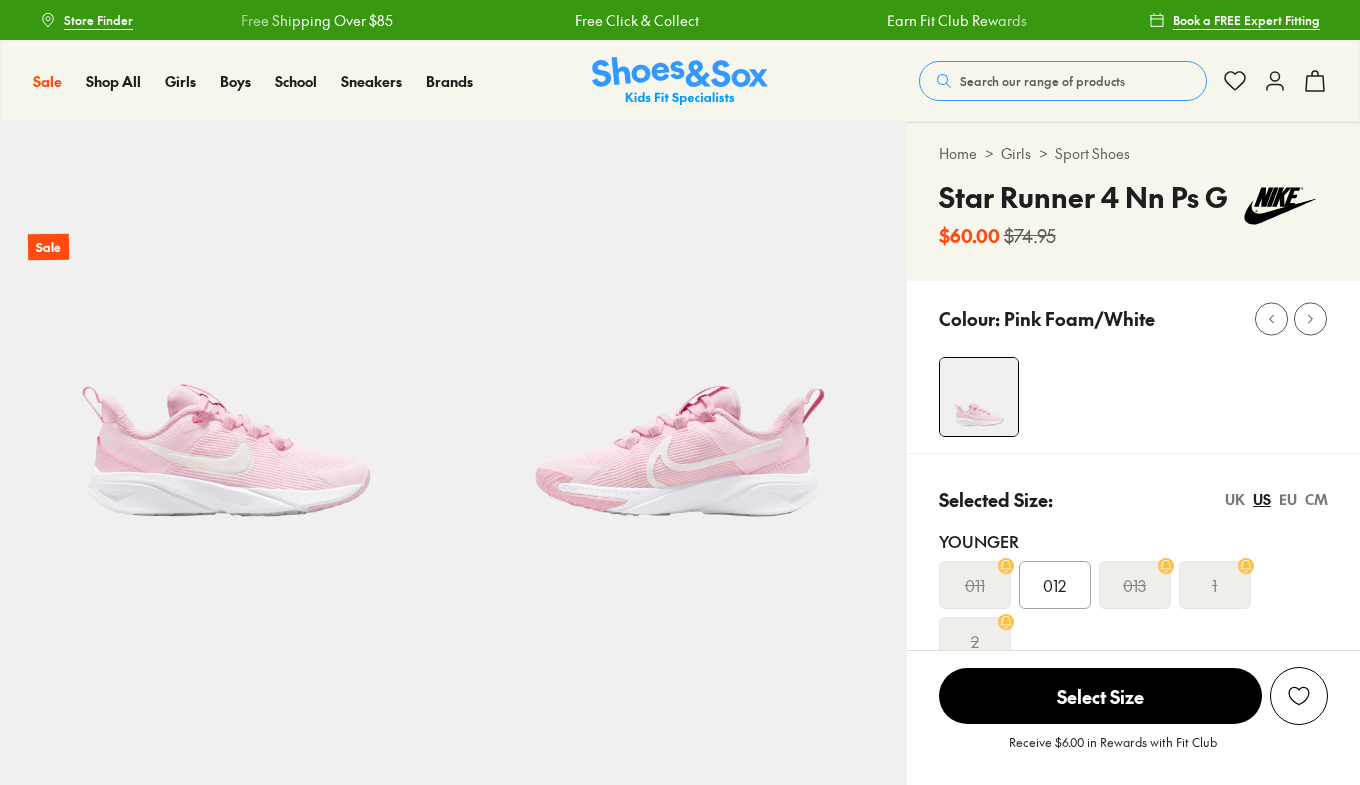 scroll, scrollTop: 0, scrollLeft: 0, axis: both 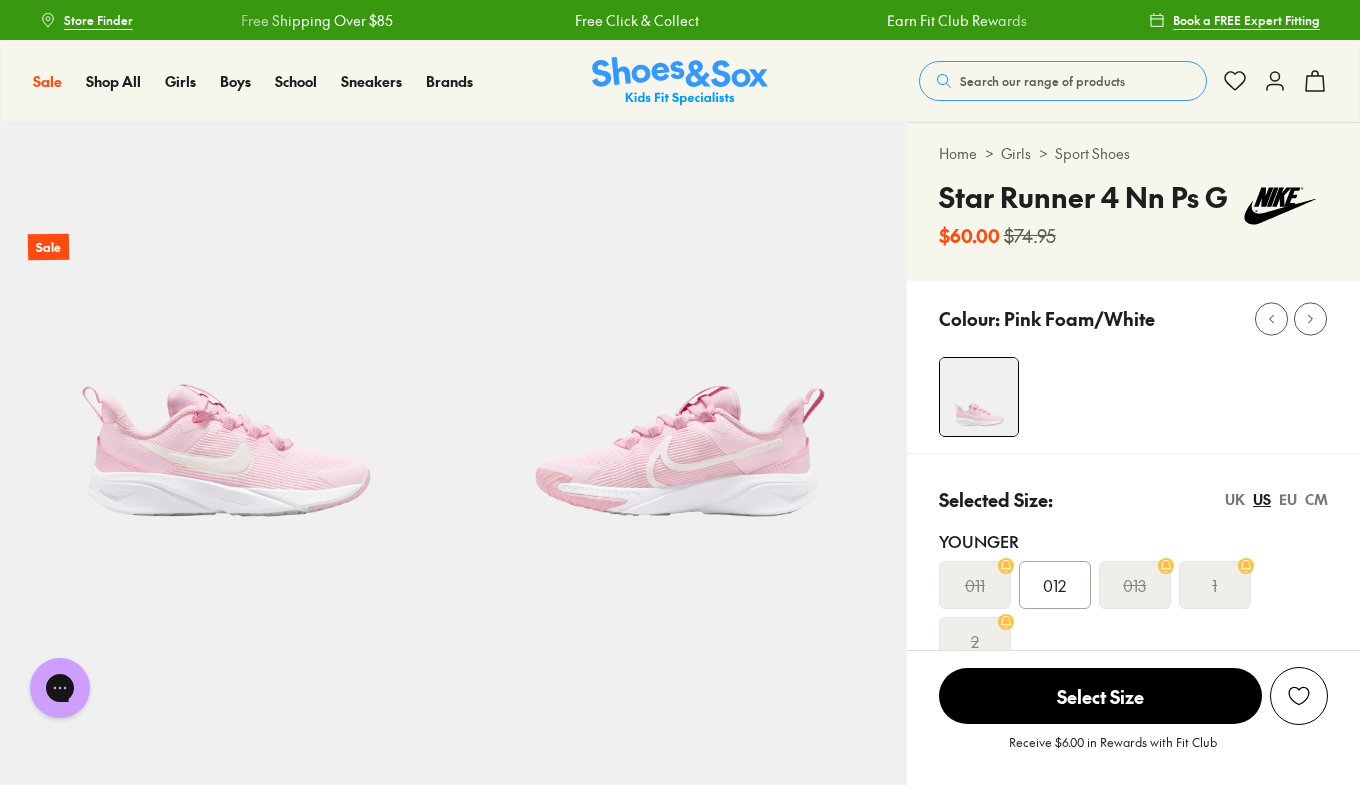 click on "Store Finder
Free Shipping Over $85
Free Click & Collect
Earn Fit Club Rewards
Free Shipping Over $85
Free Click & Collect
Earn Fit Club Rewards
Book a FREE Expert Fitting" at bounding box center (680, 20) 